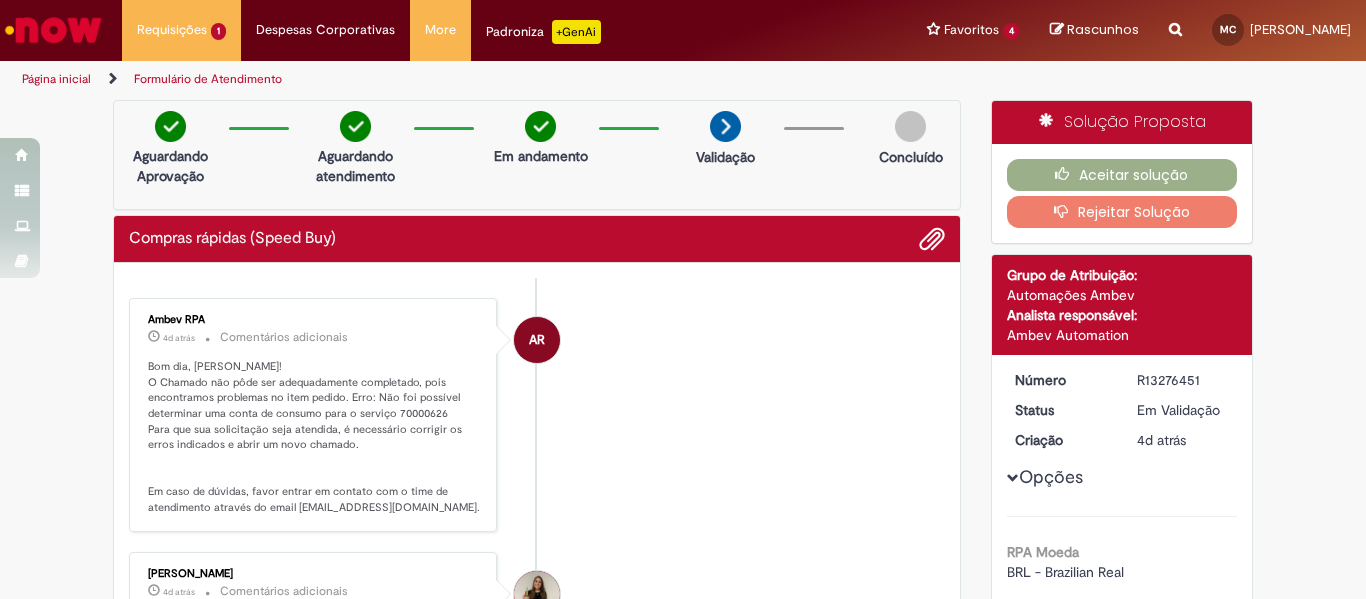 scroll, scrollTop: 0, scrollLeft: 0, axis: both 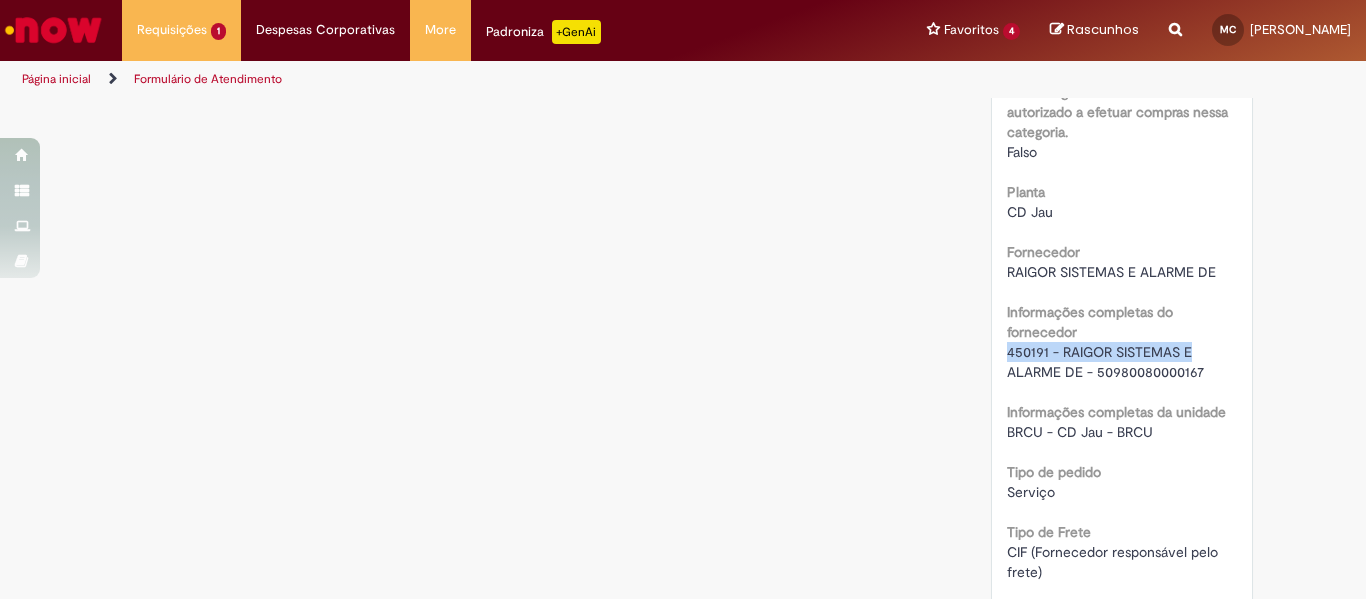 drag, startPoint x: 1000, startPoint y: 354, endPoint x: 1188, endPoint y: 345, distance: 188.2153 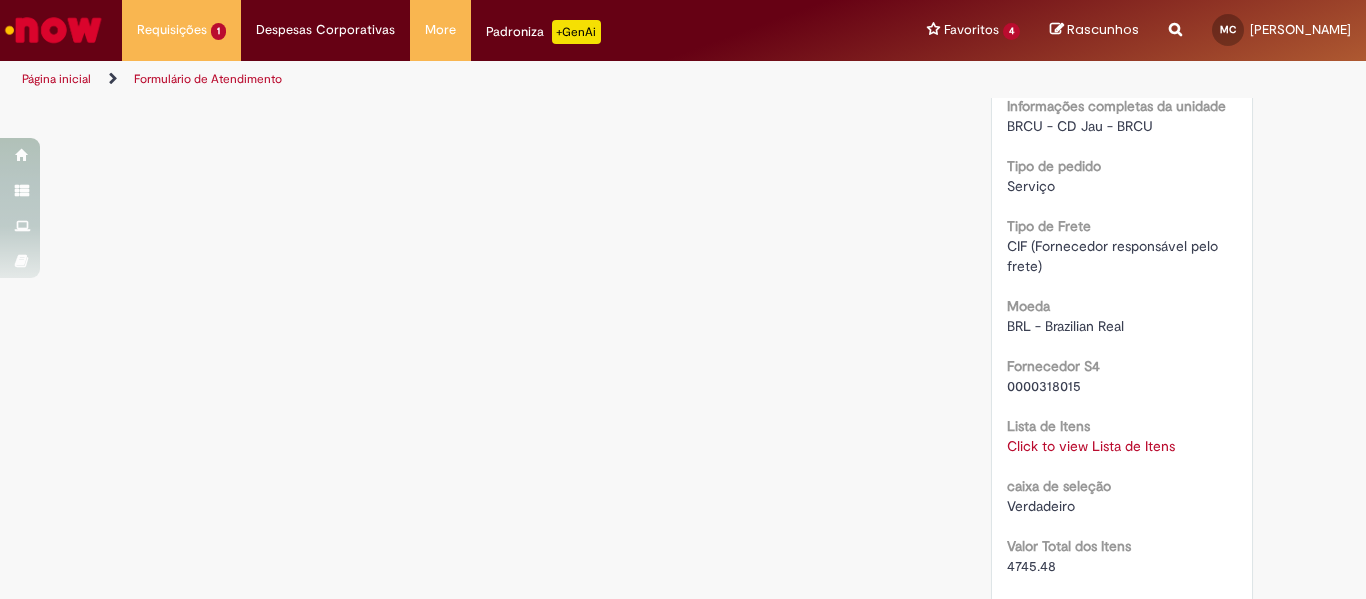 scroll, scrollTop: 1661, scrollLeft: 0, axis: vertical 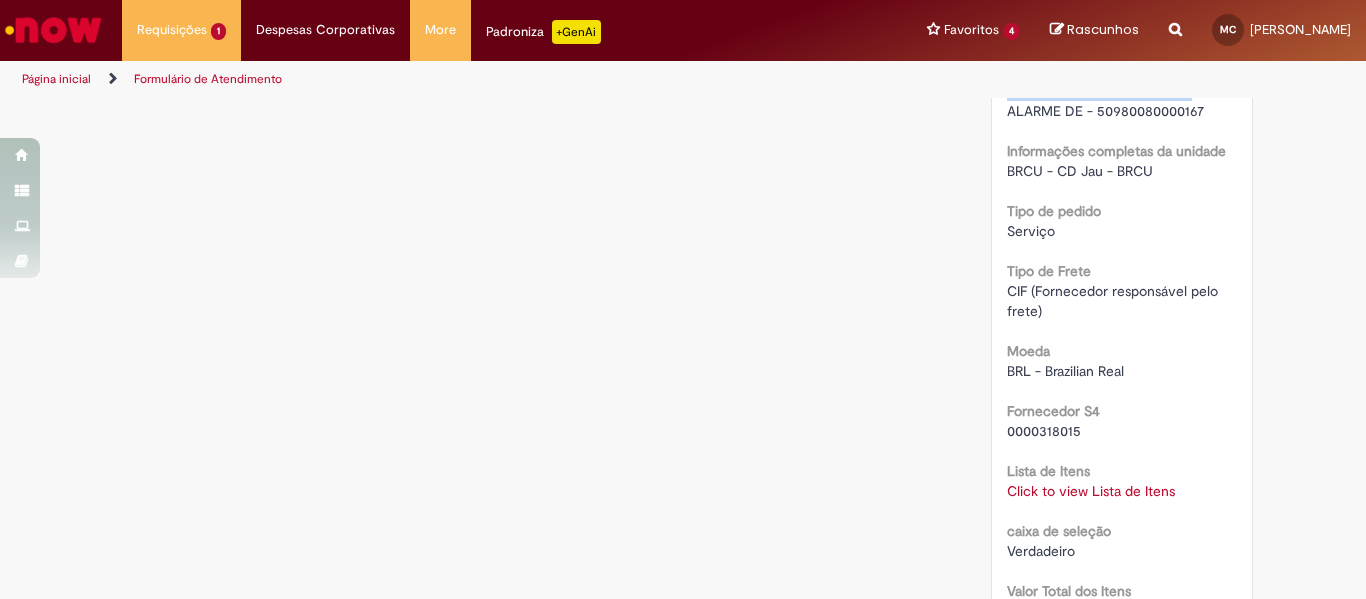 click on "Click to view Lista de Itens" at bounding box center (1091, 491) 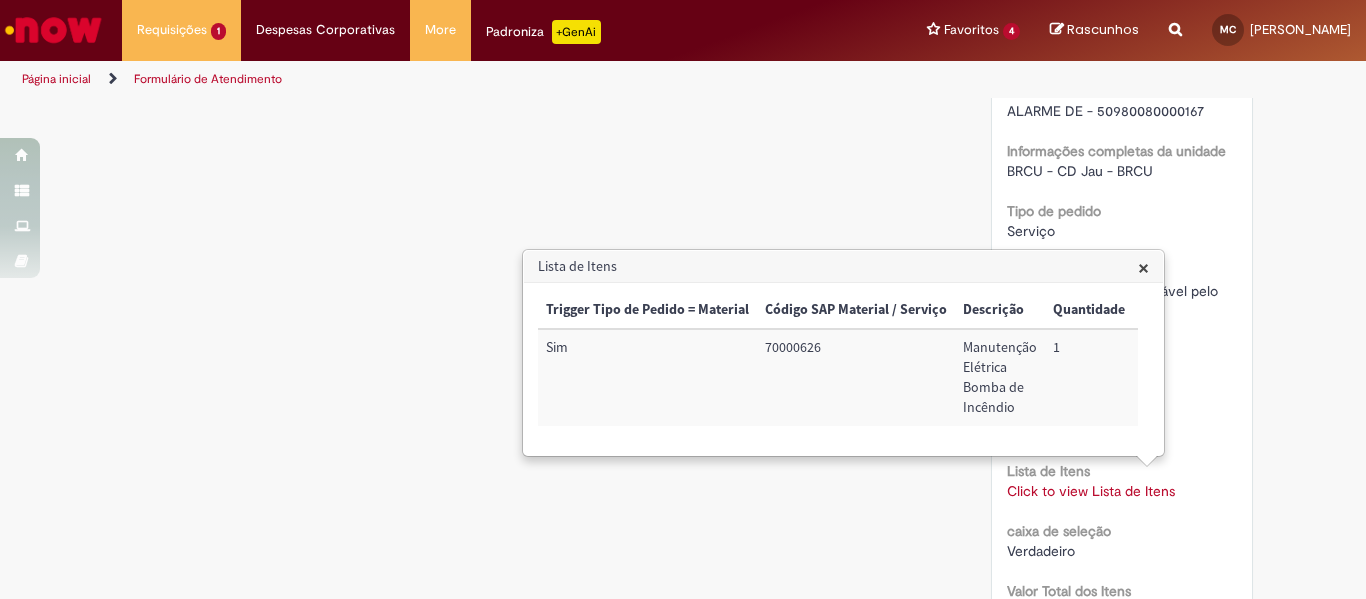 click on "70000626" at bounding box center [856, 377] 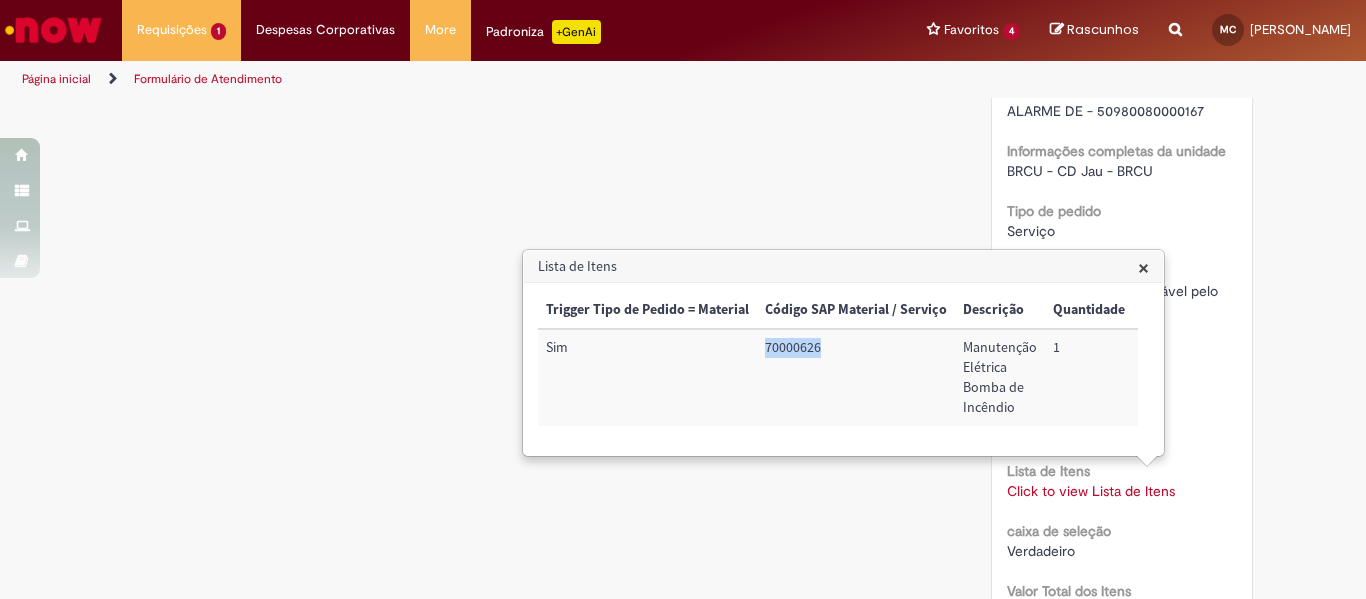 click on "70000626" at bounding box center [856, 377] 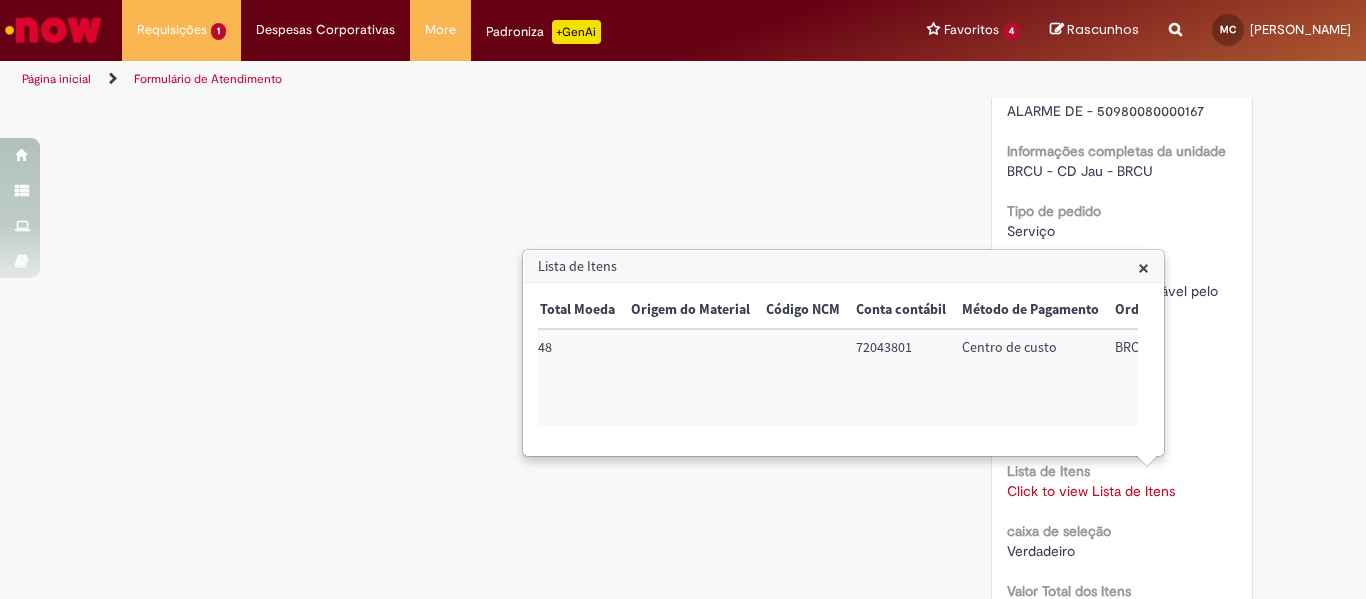 scroll, scrollTop: 0, scrollLeft: 826, axis: horizontal 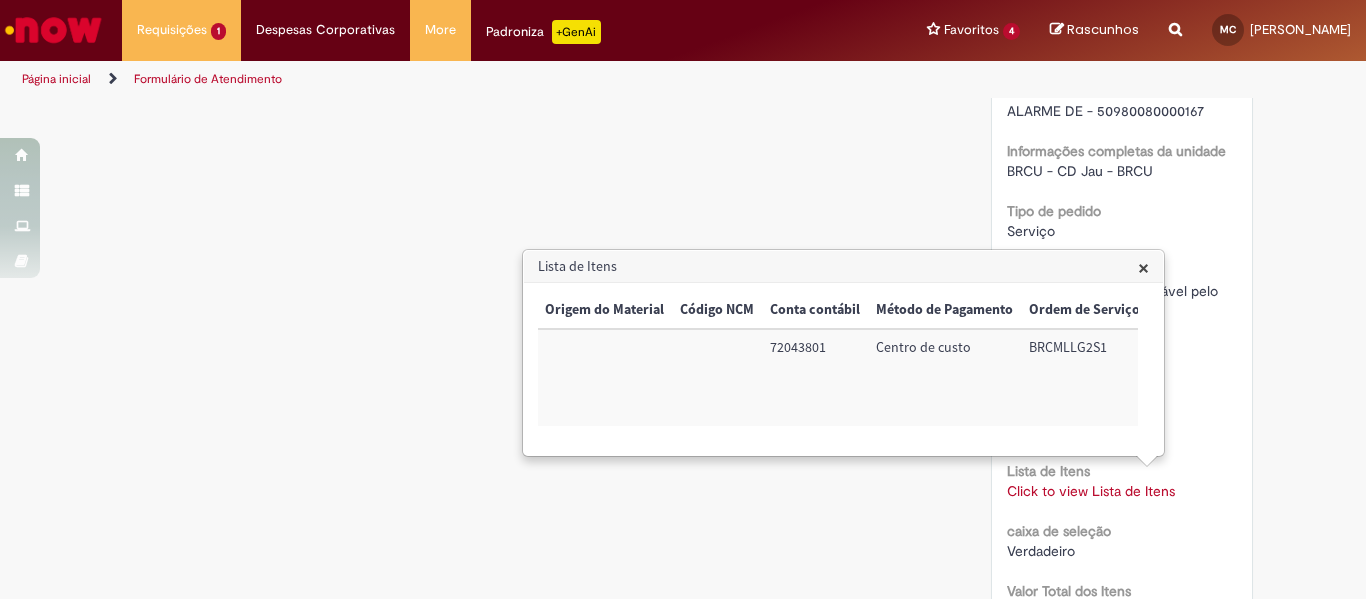 click on "BRCMLLG2S1" at bounding box center (1084, 377) 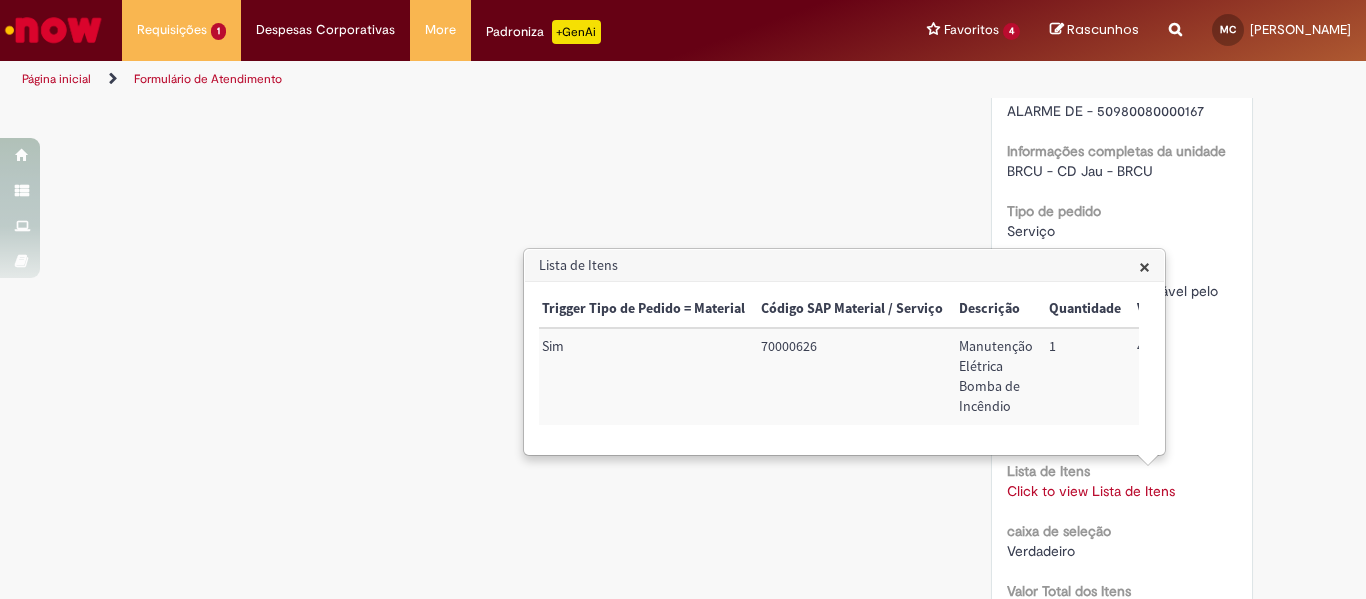 scroll, scrollTop: 0, scrollLeft: 0, axis: both 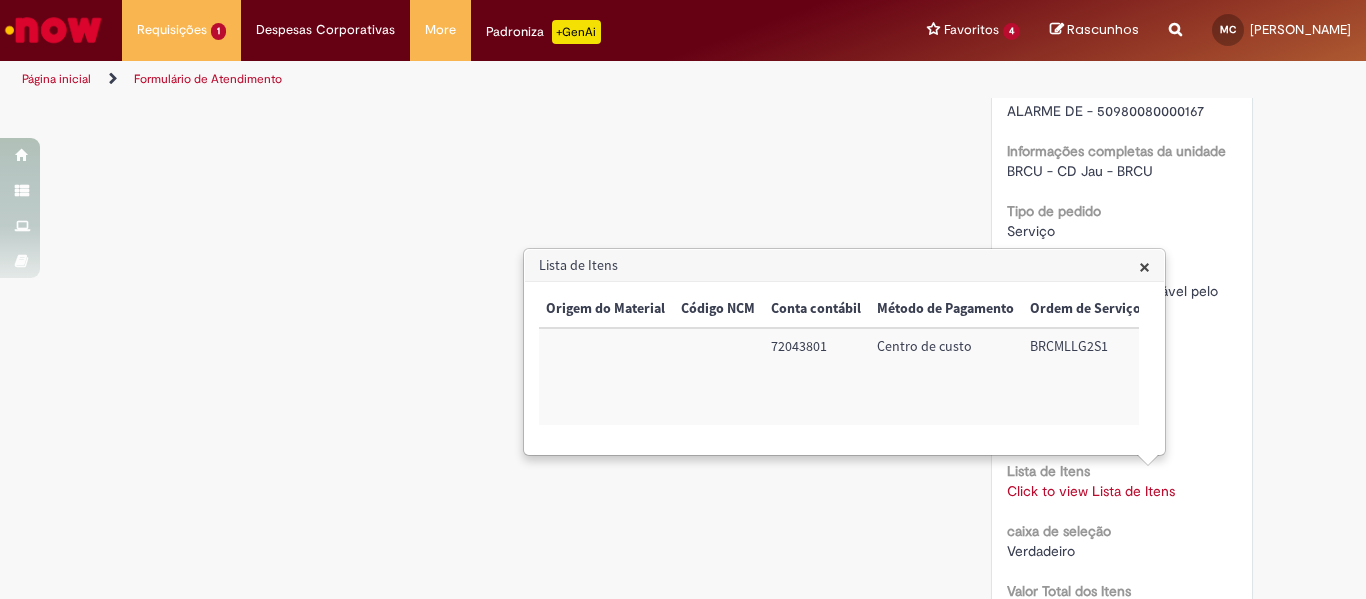click on "BRCMLLG2S1" at bounding box center [1085, 376] 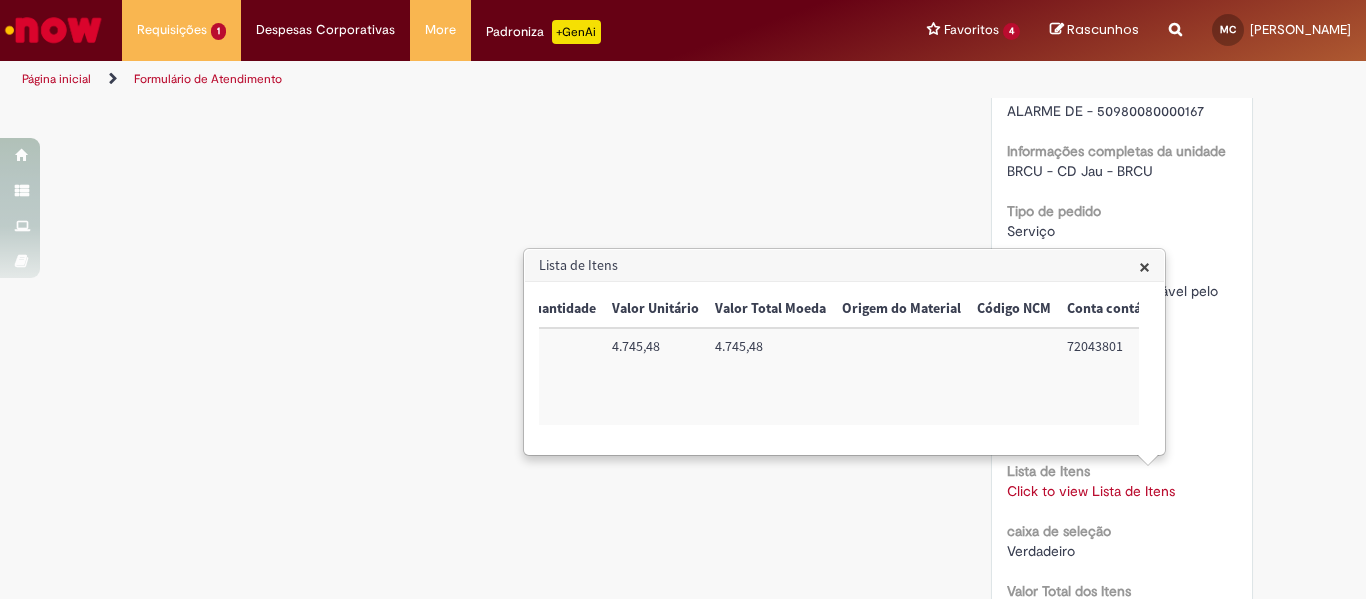 scroll, scrollTop: 0, scrollLeft: 0, axis: both 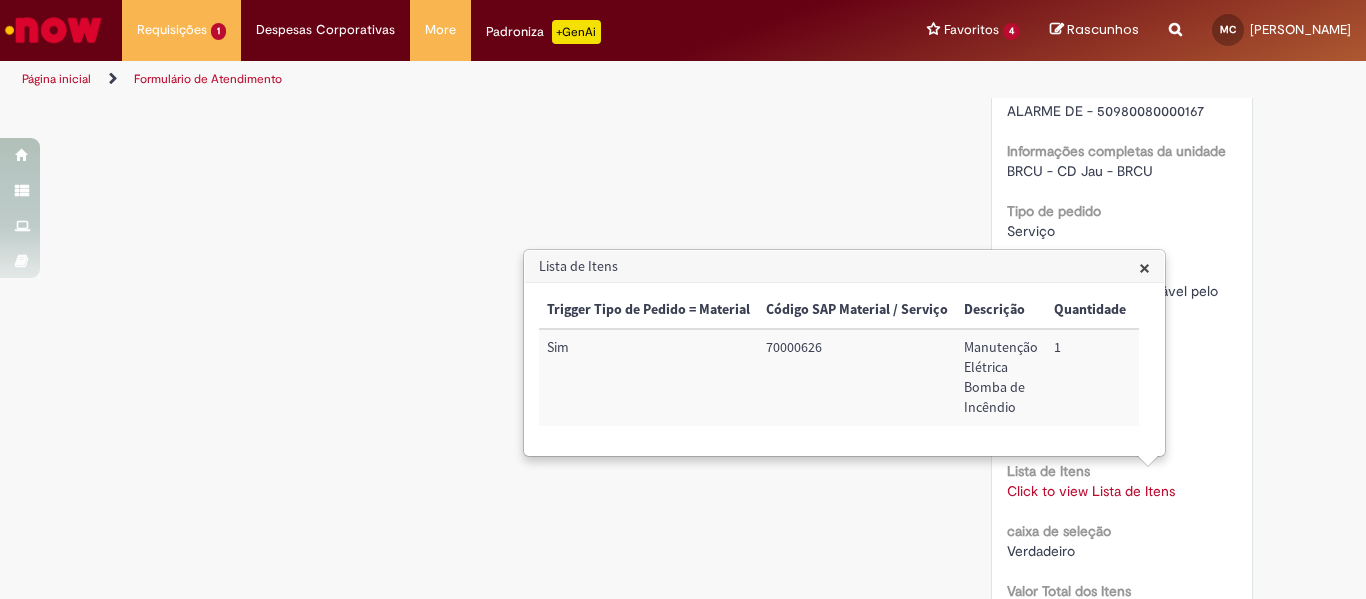 click on "×" at bounding box center (1144, 267) 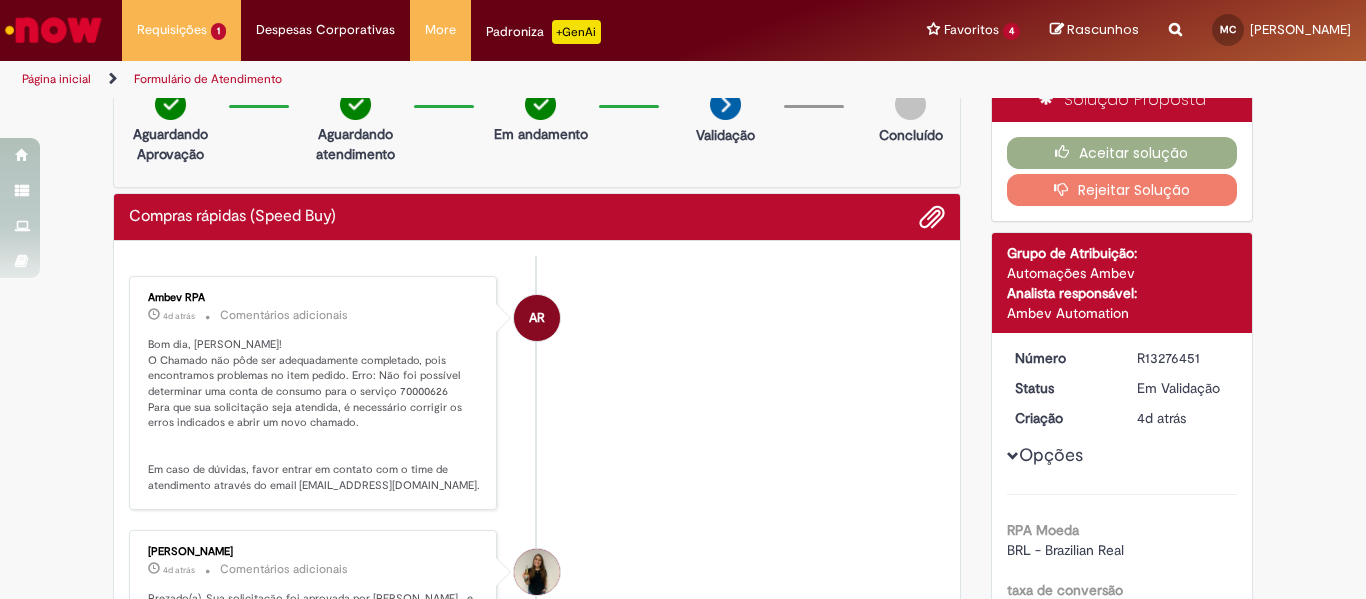 scroll, scrollTop: 0, scrollLeft: 0, axis: both 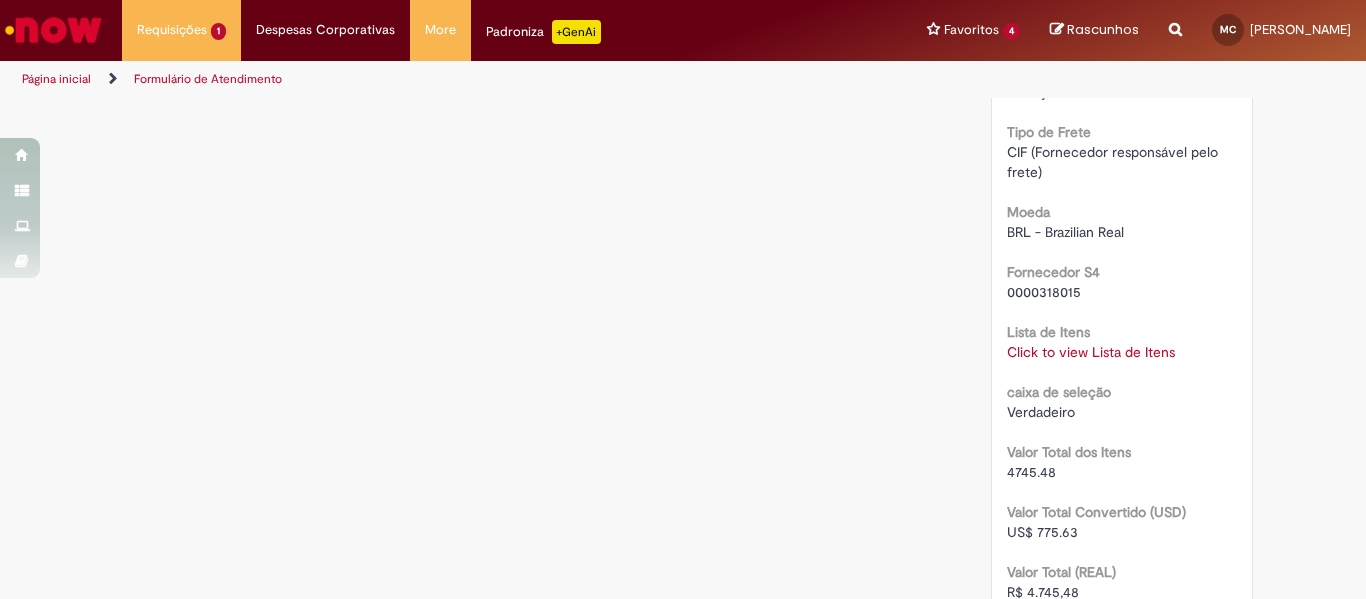 click on "Click to view Lista de Itens" at bounding box center [1091, 352] 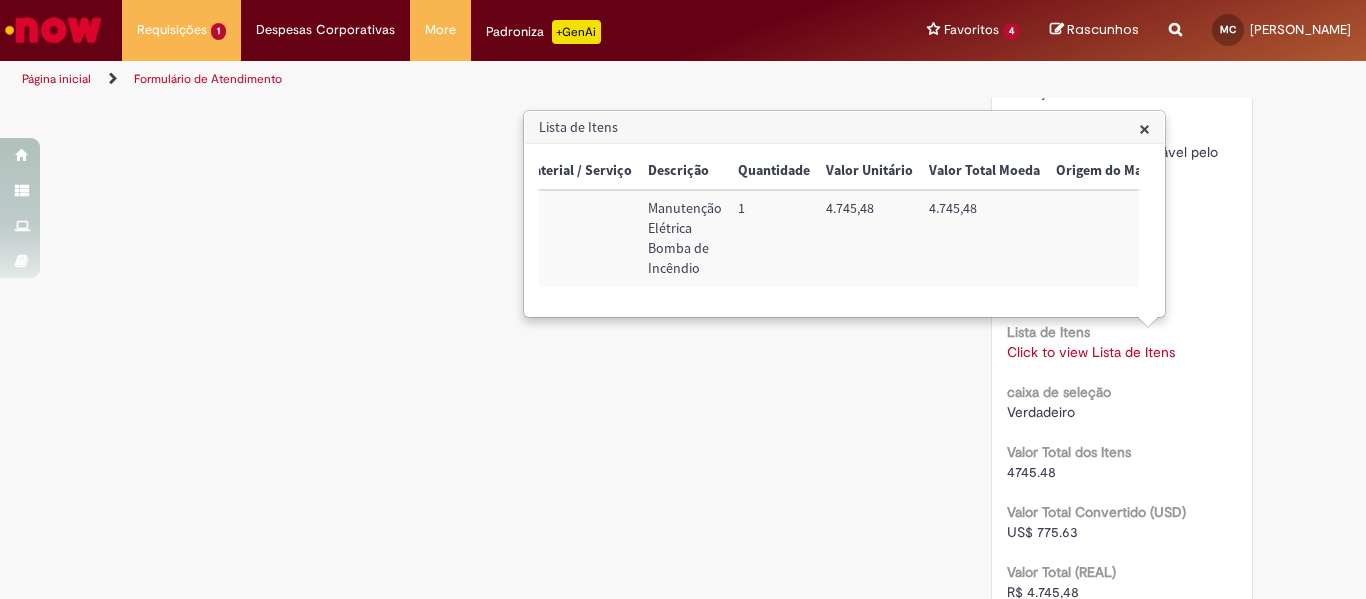 scroll, scrollTop: 0, scrollLeft: 826, axis: horizontal 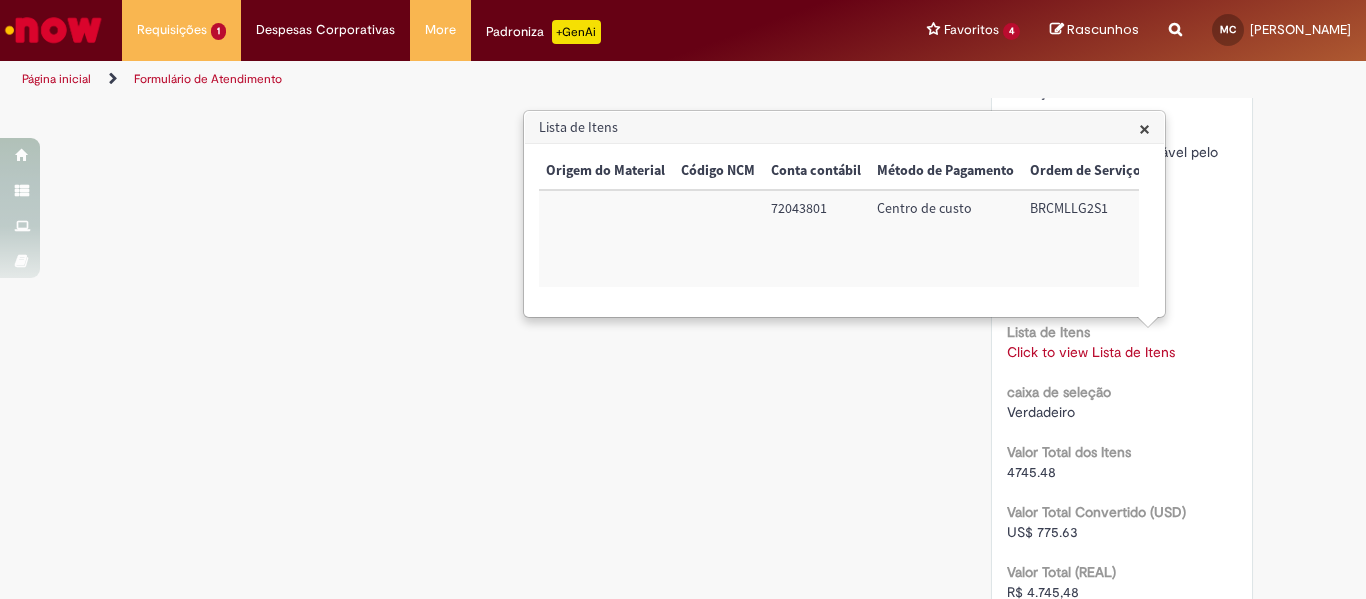 click on "72043801" at bounding box center [816, 238] 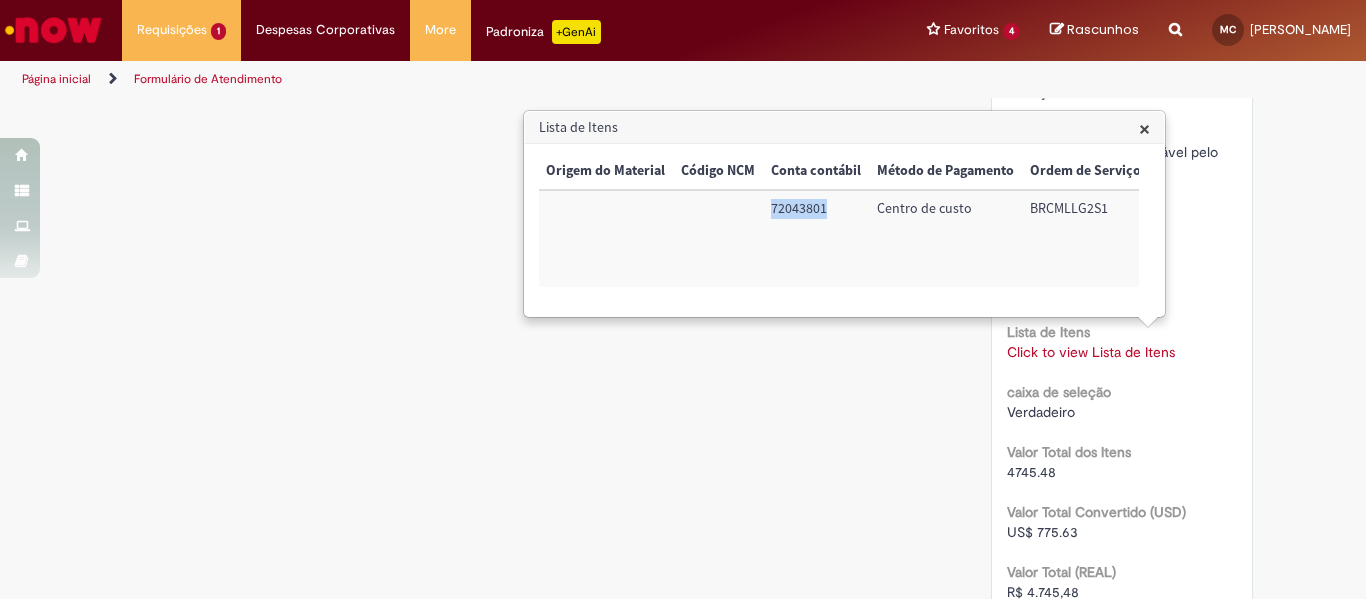 click on "72043801" at bounding box center [816, 238] 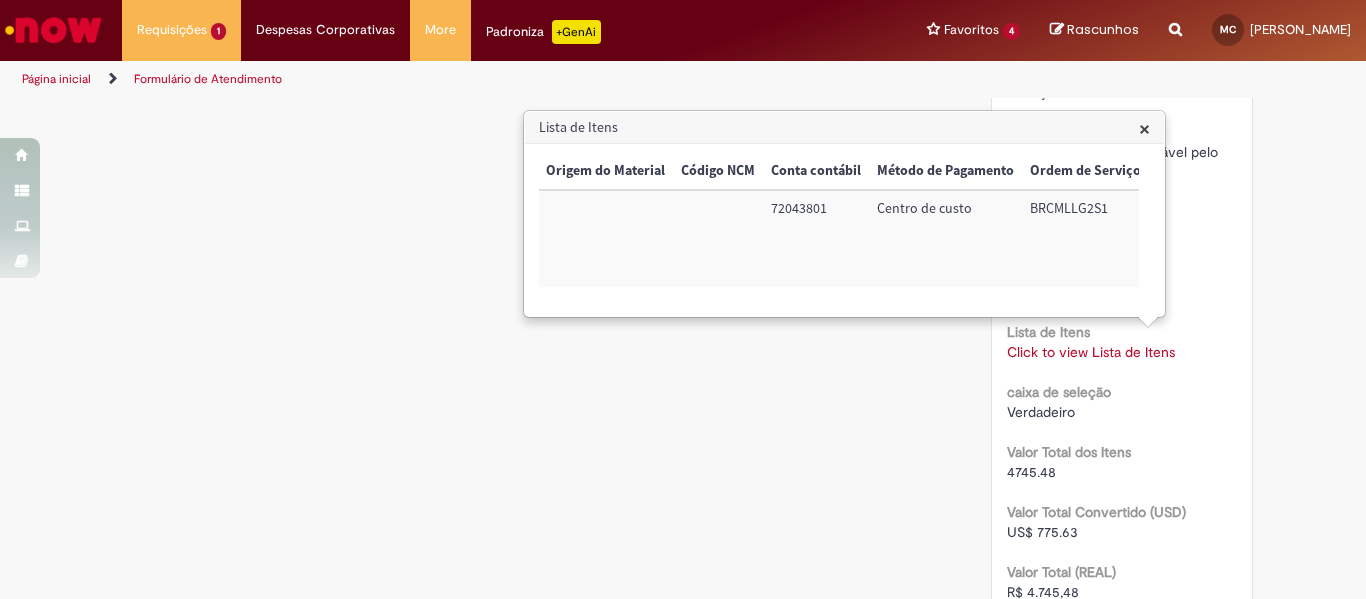 click on "Centro de custo" at bounding box center (945, 238) 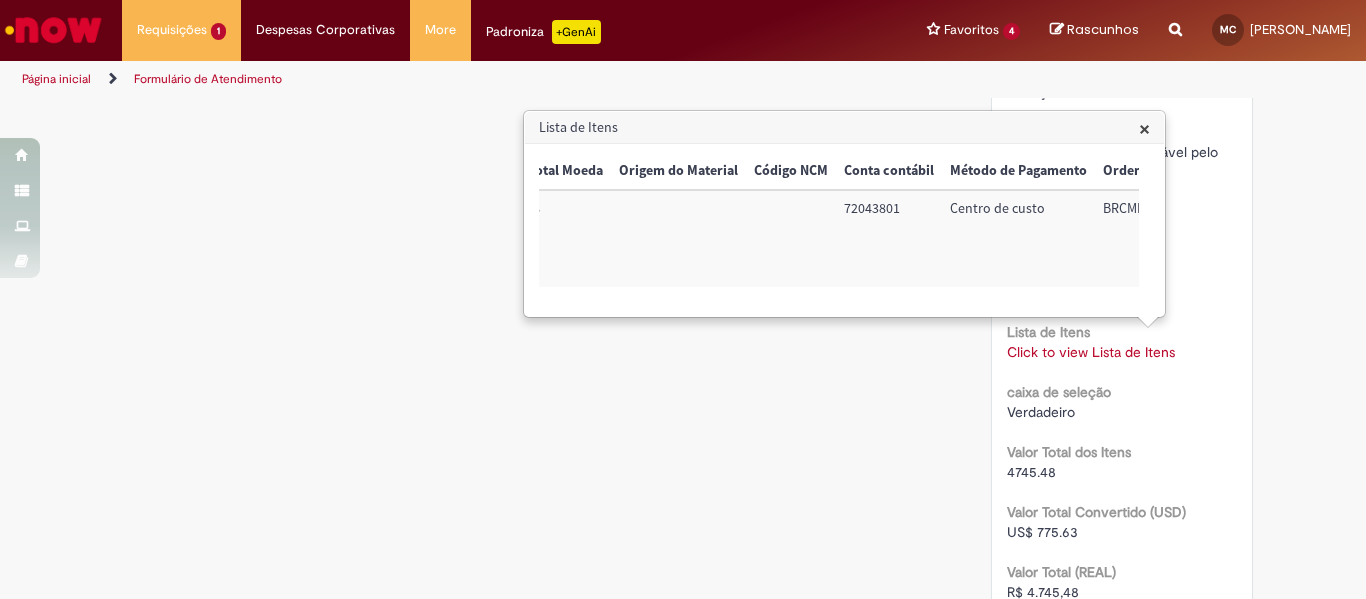 scroll, scrollTop: 0, scrollLeft: 826, axis: horizontal 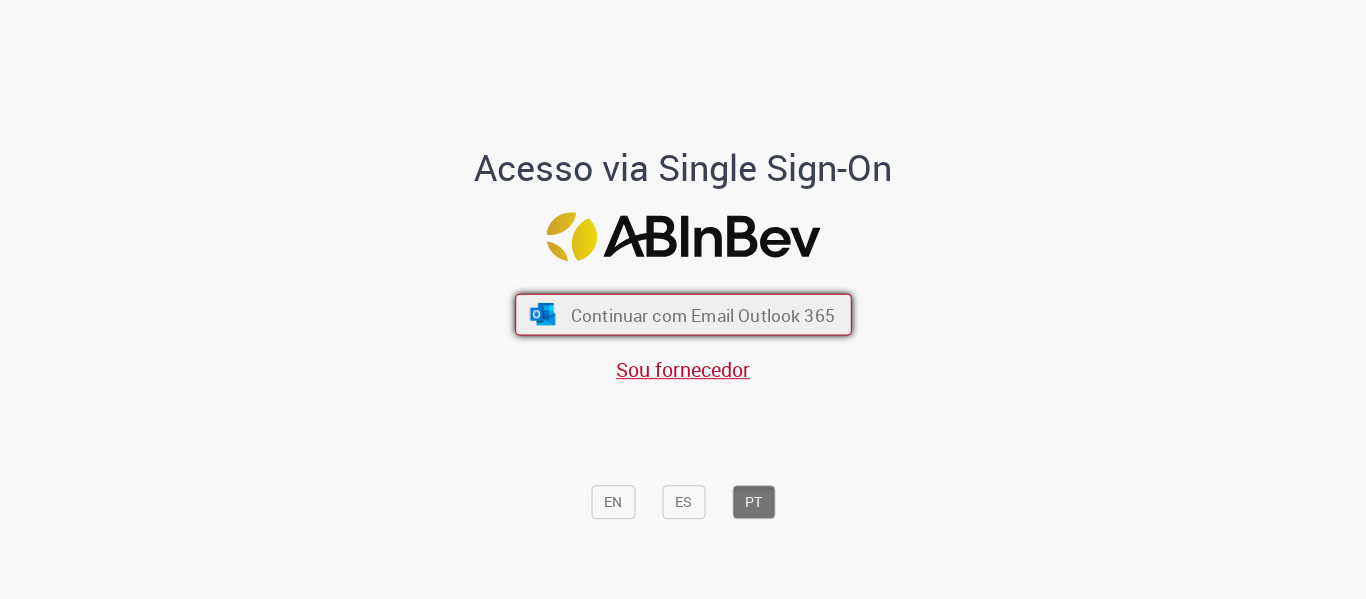 click on "Continuar com Email Outlook 365" at bounding box center [702, 314] 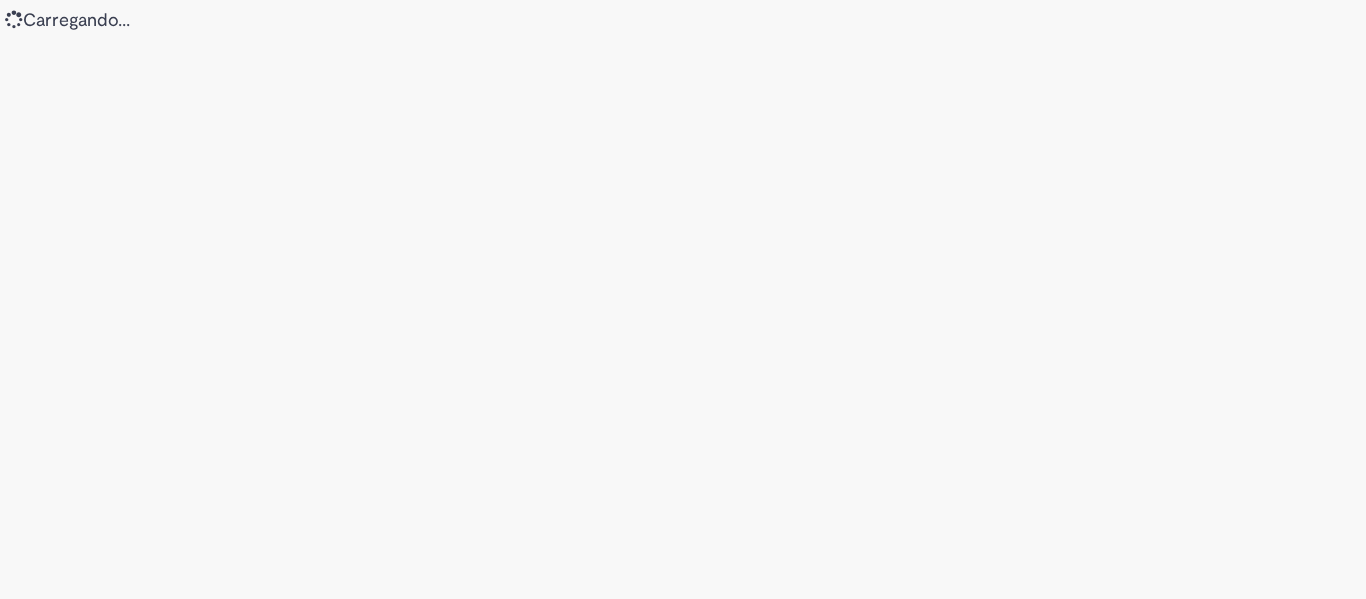 scroll, scrollTop: 0, scrollLeft: 0, axis: both 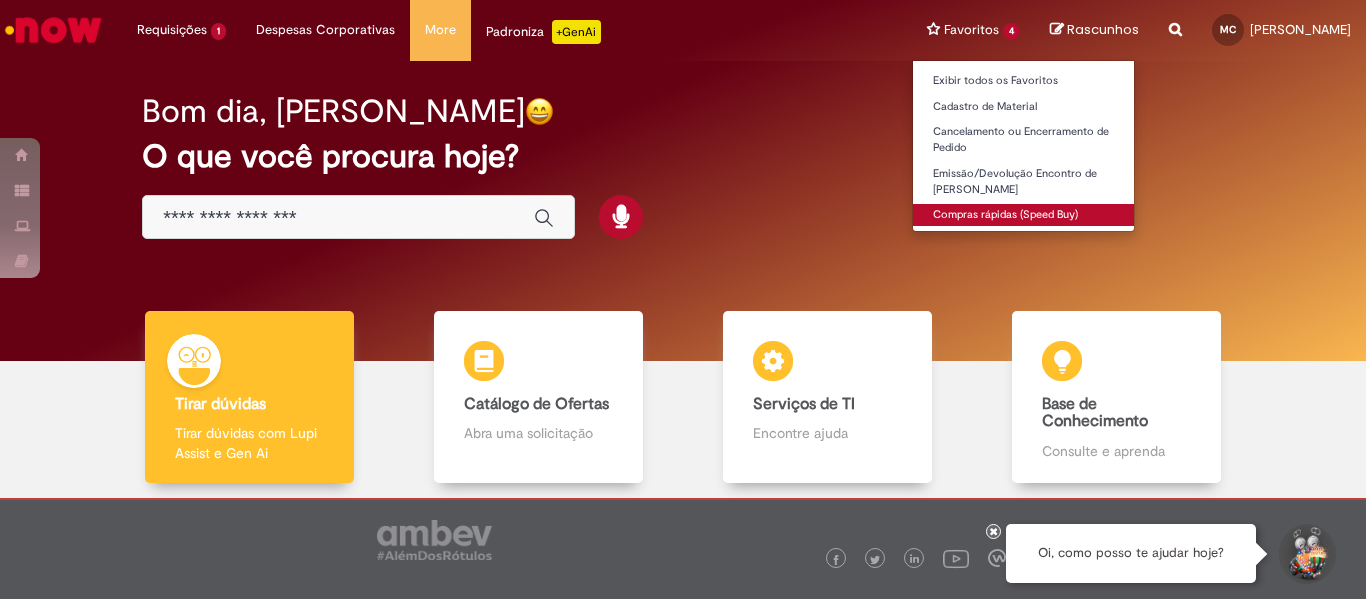 click on "Compras rápidas (Speed Buy)" at bounding box center (1023, 215) 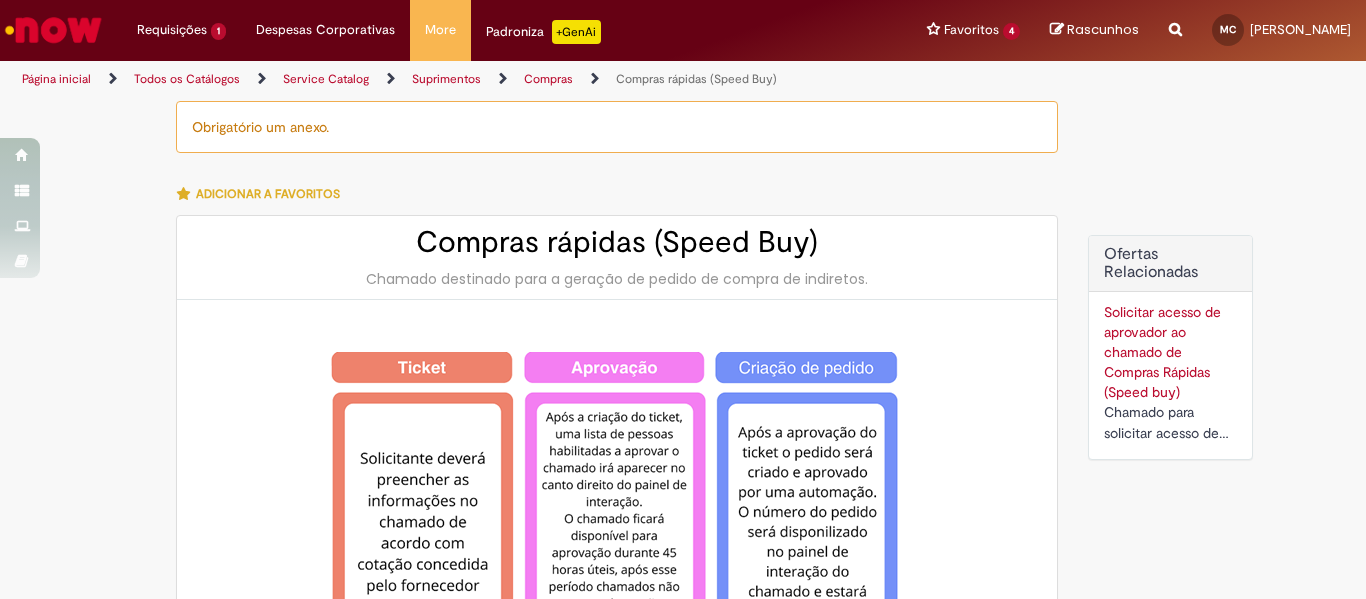 type on "**********" 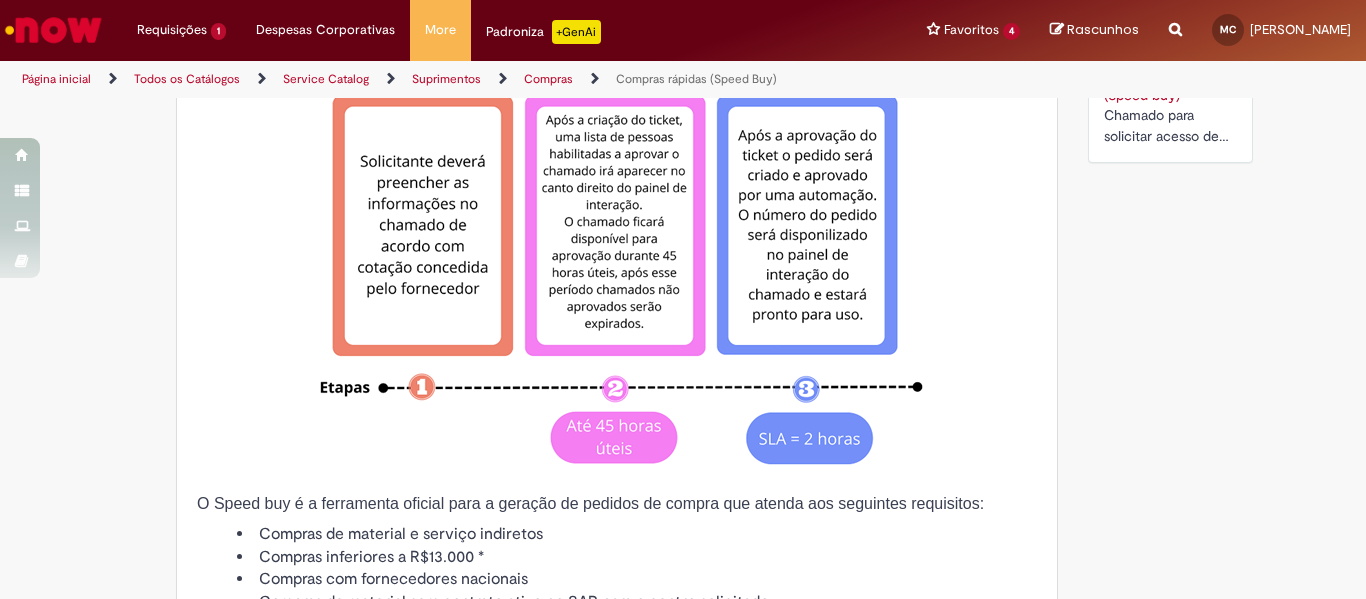 scroll, scrollTop: 300, scrollLeft: 0, axis: vertical 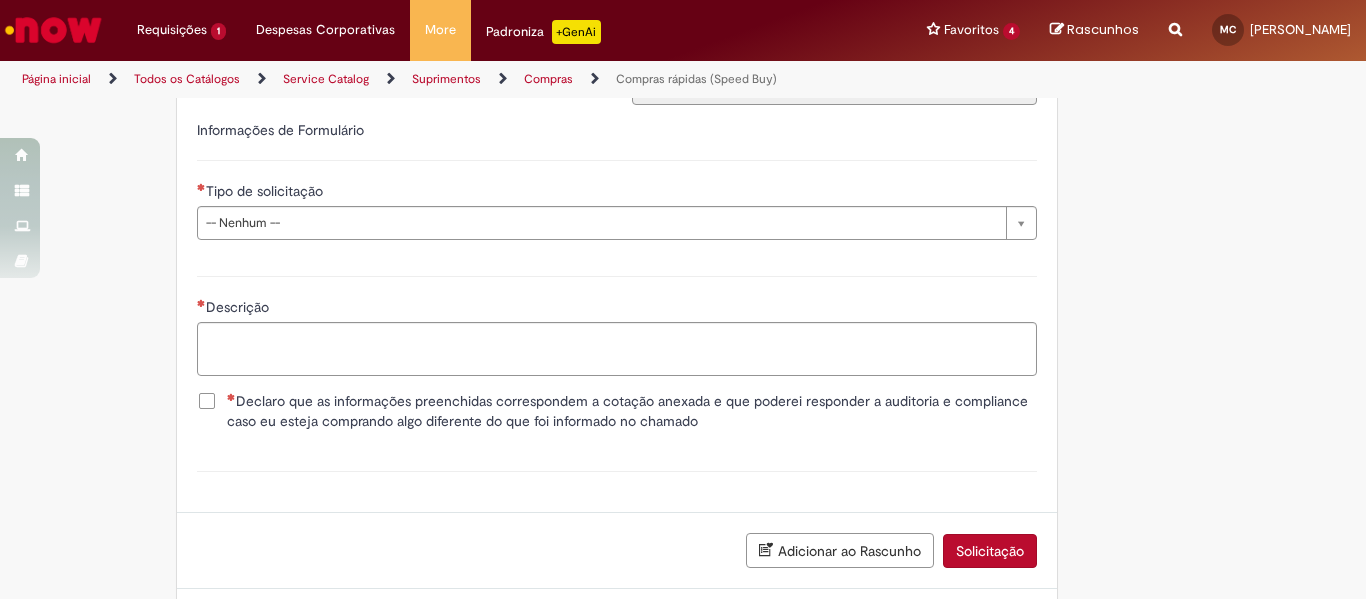 click on "Tipo de solicitação" at bounding box center (617, 193) 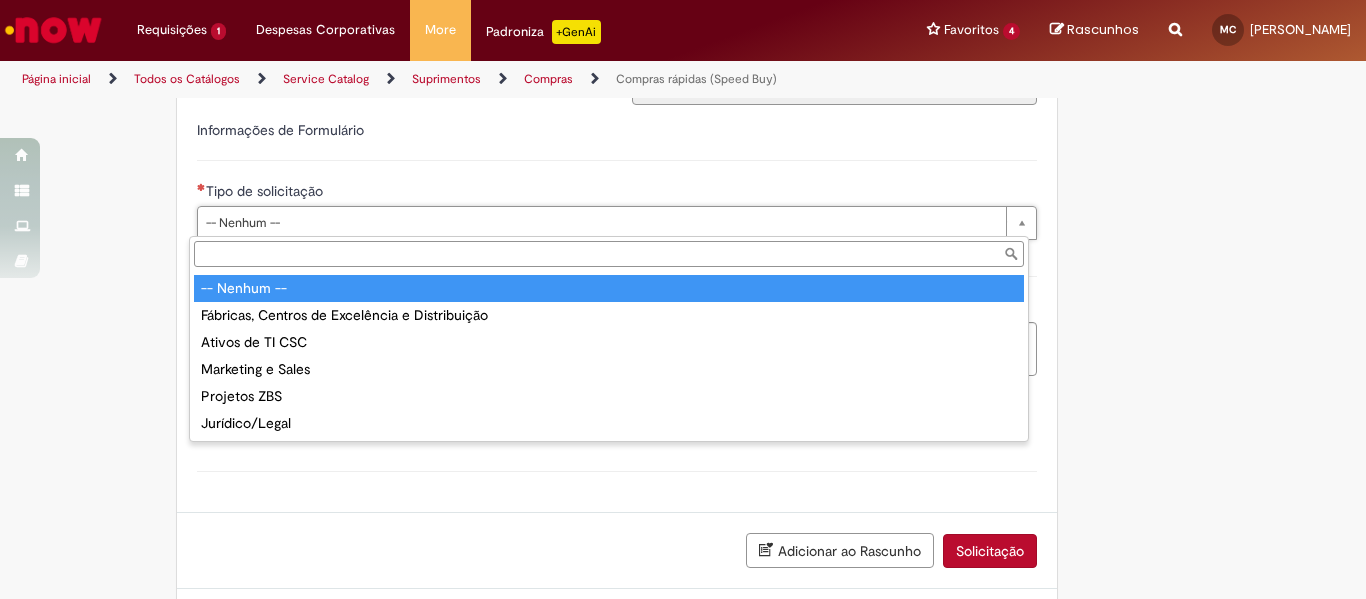 drag, startPoint x: 467, startPoint y: 210, endPoint x: 427, endPoint y: 245, distance: 53.15073 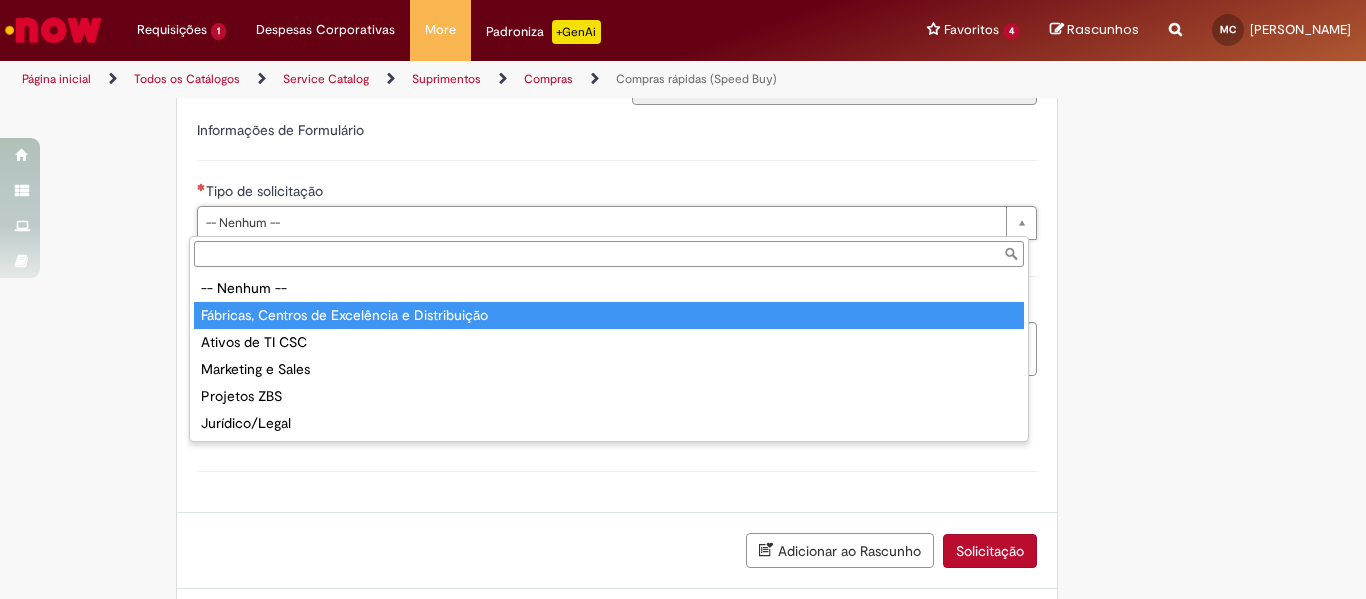 type on "**********" 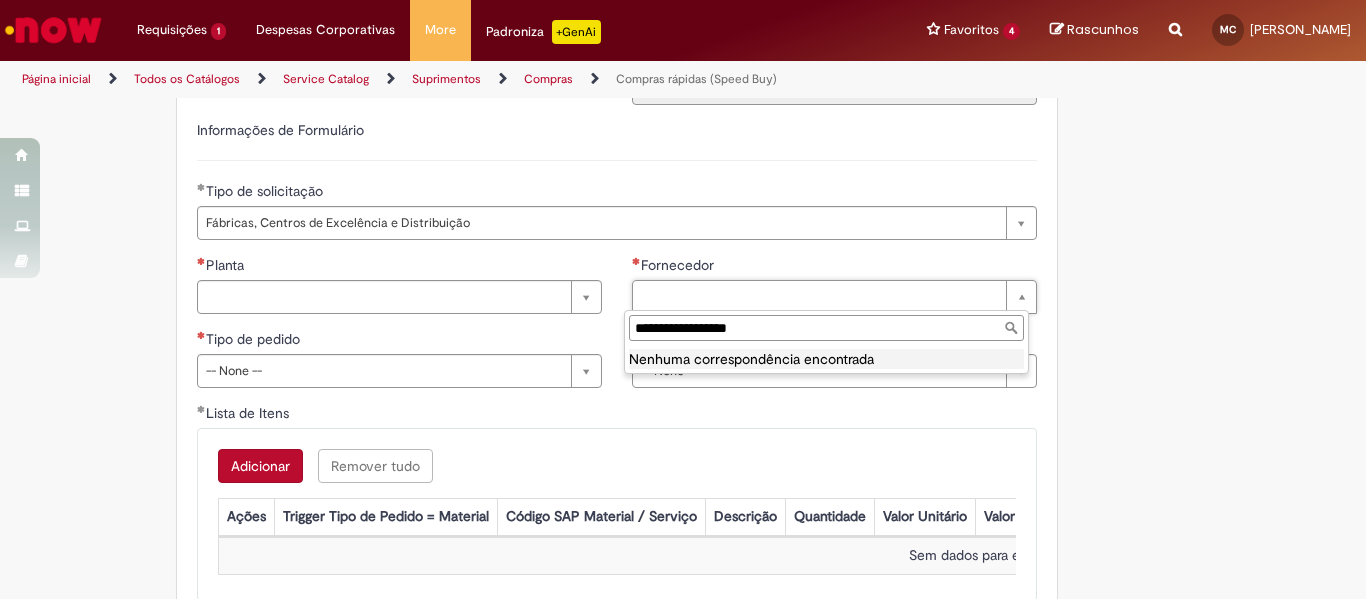 drag, startPoint x: 659, startPoint y: 328, endPoint x: 721, endPoint y: 356, distance: 68.0294 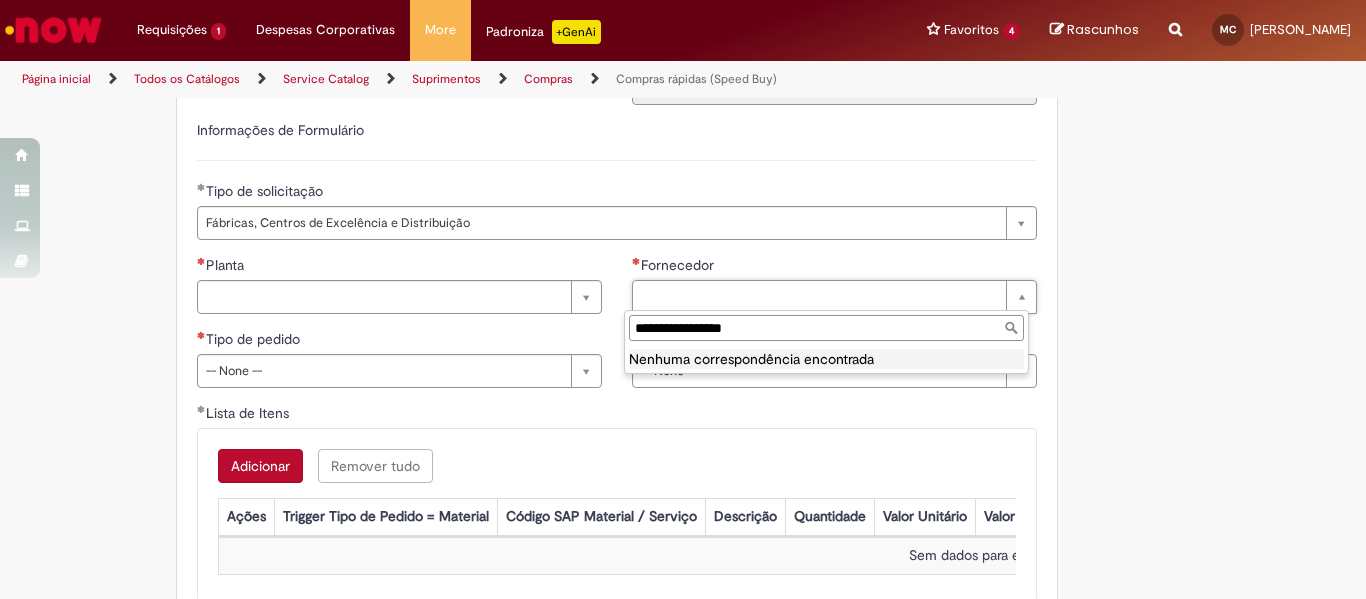 click on "**********" at bounding box center (826, 328) 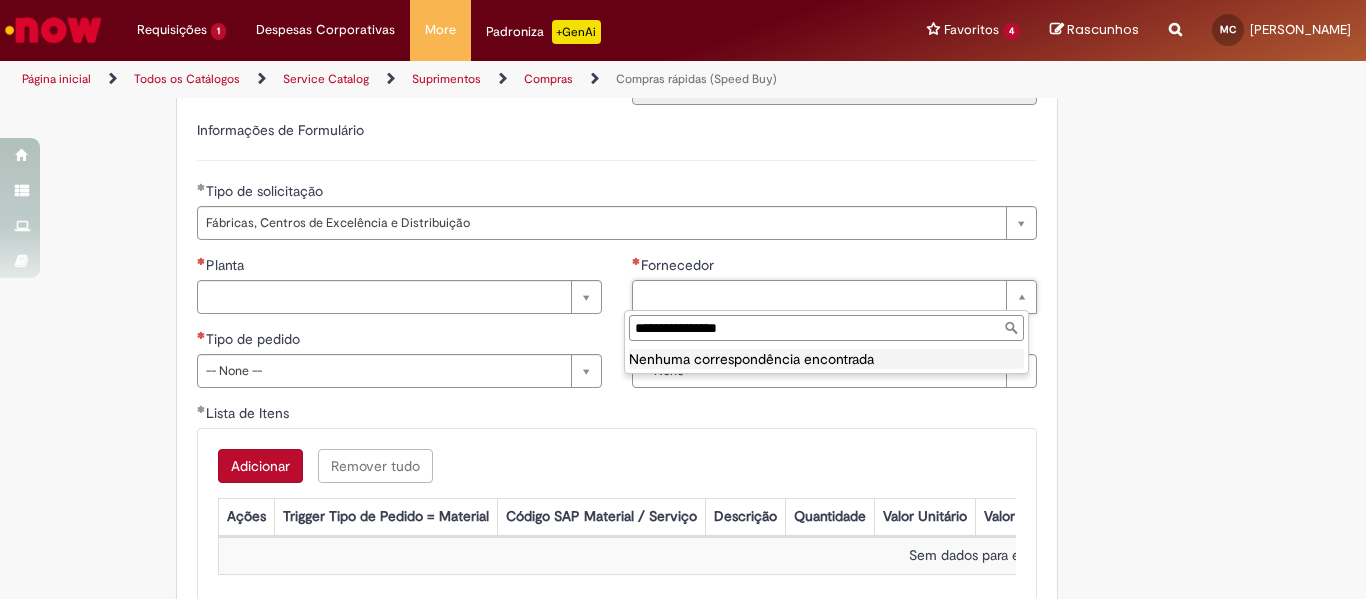 click on "**********" at bounding box center [826, 328] 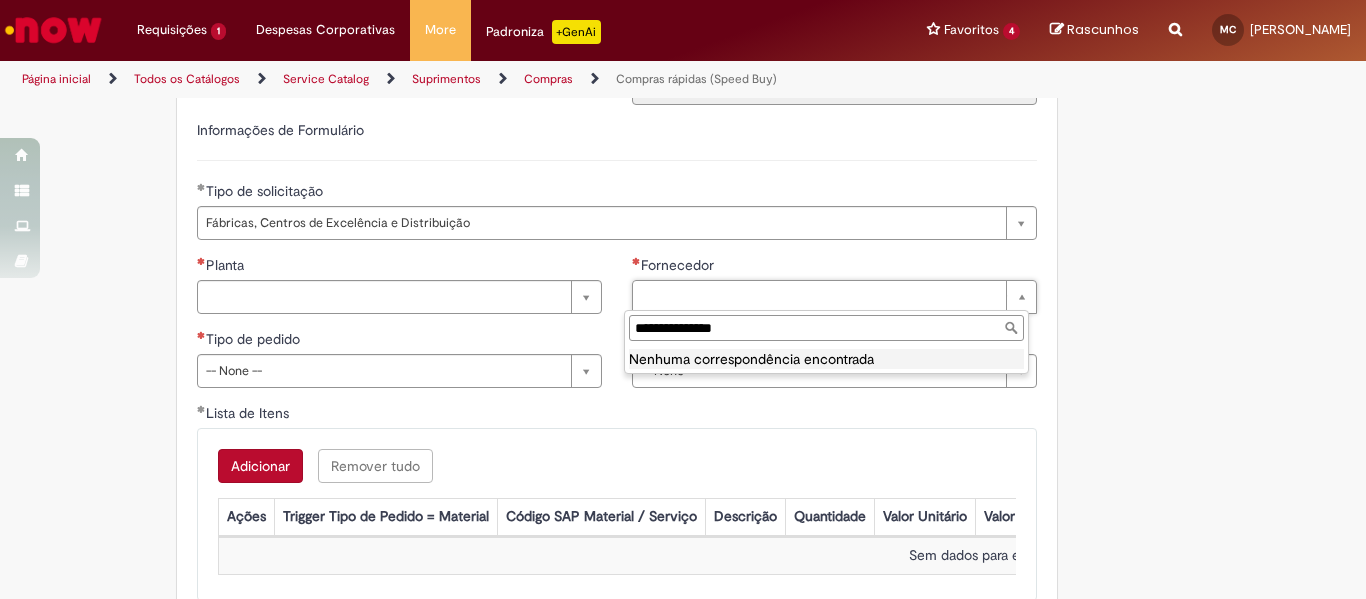 click on "**********" at bounding box center (826, 328) 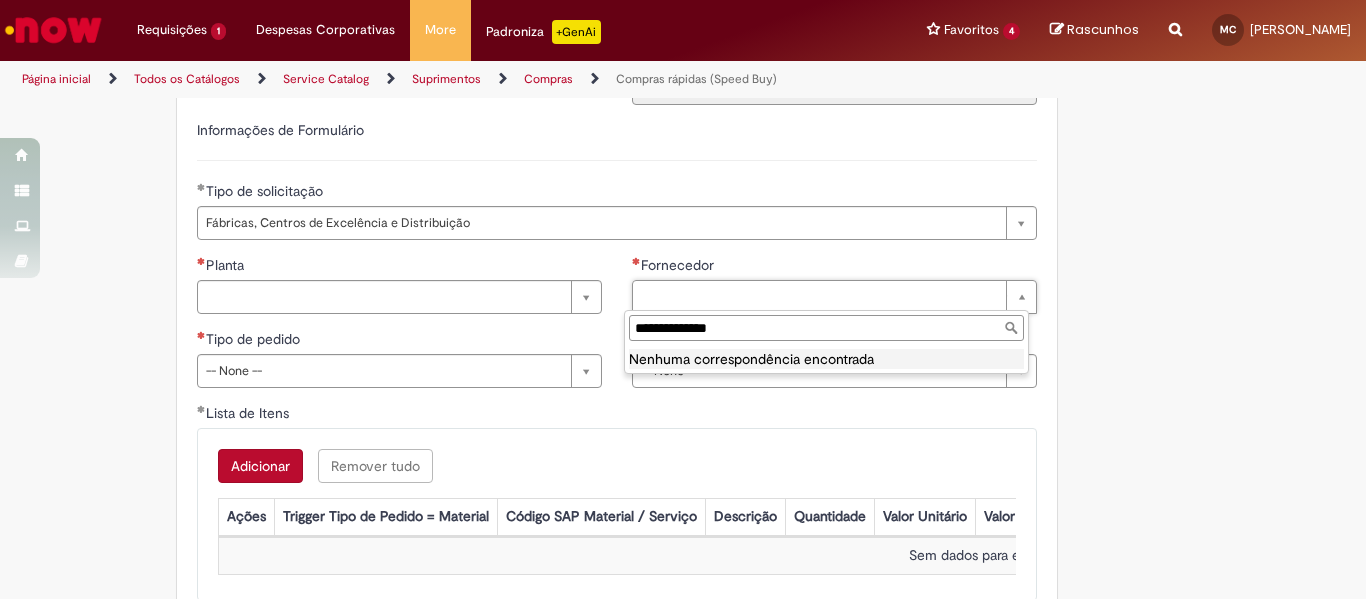 drag, startPoint x: 790, startPoint y: 319, endPoint x: 784, endPoint y: 328, distance: 10.816654 